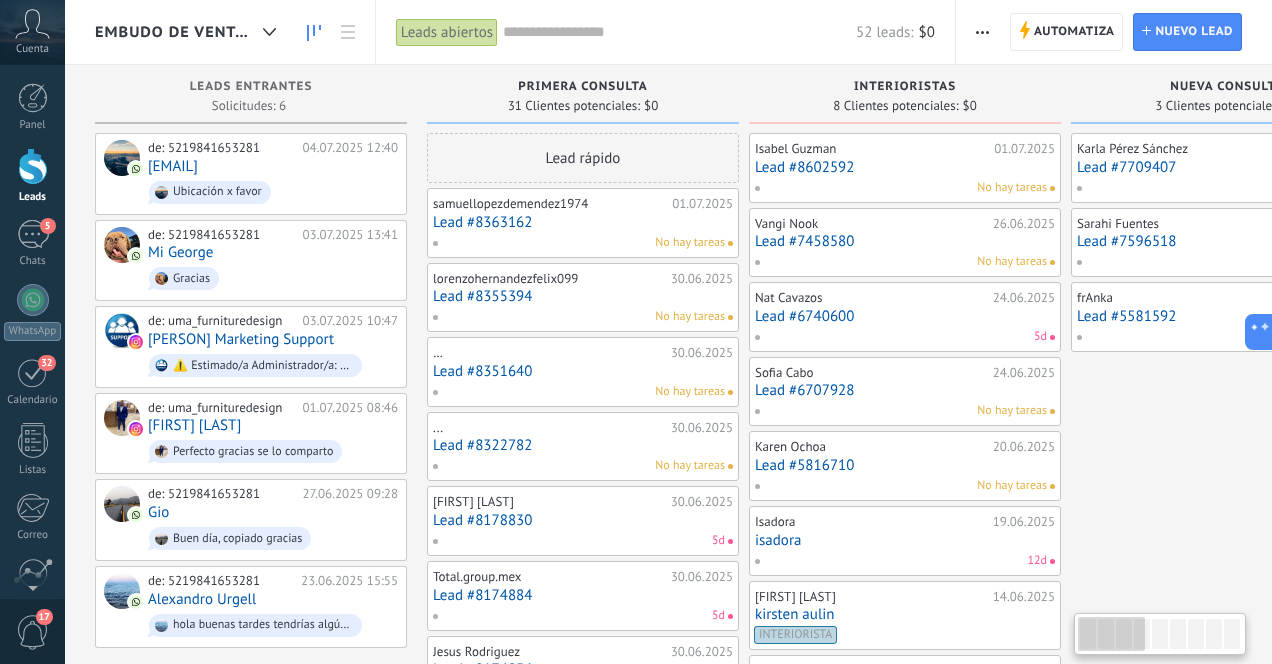 scroll, scrollTop: 0, scrollLeft: 0, axis: both 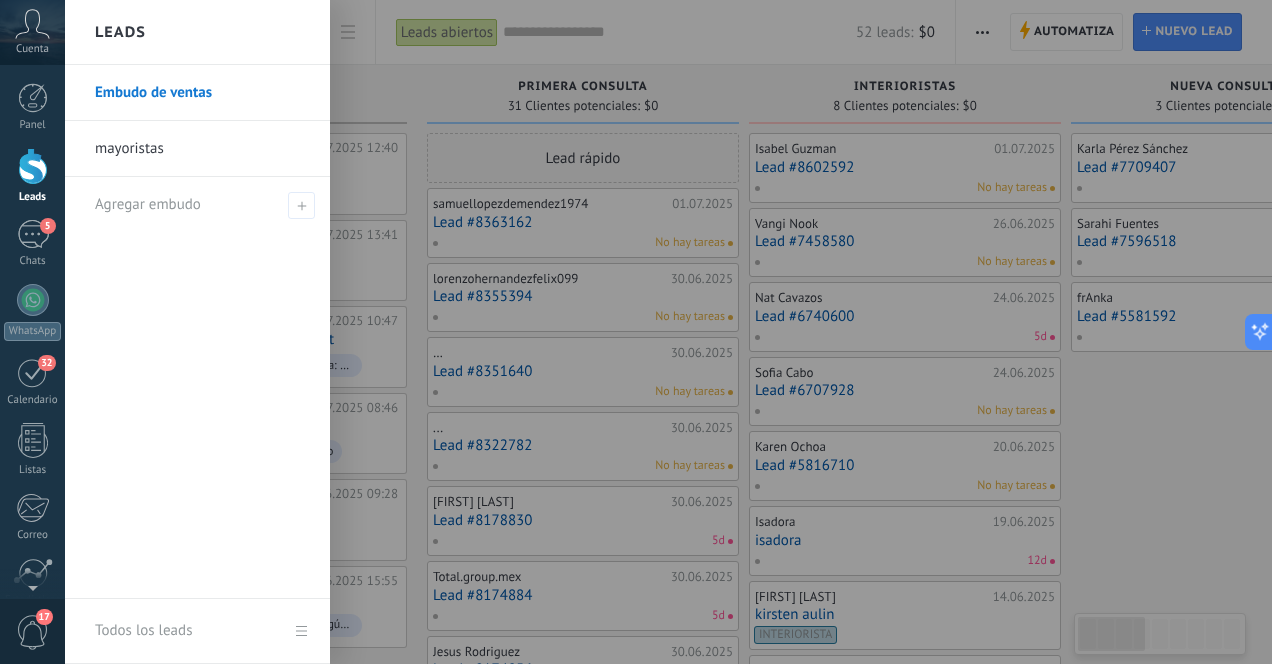click at bounding box center (33, 166) 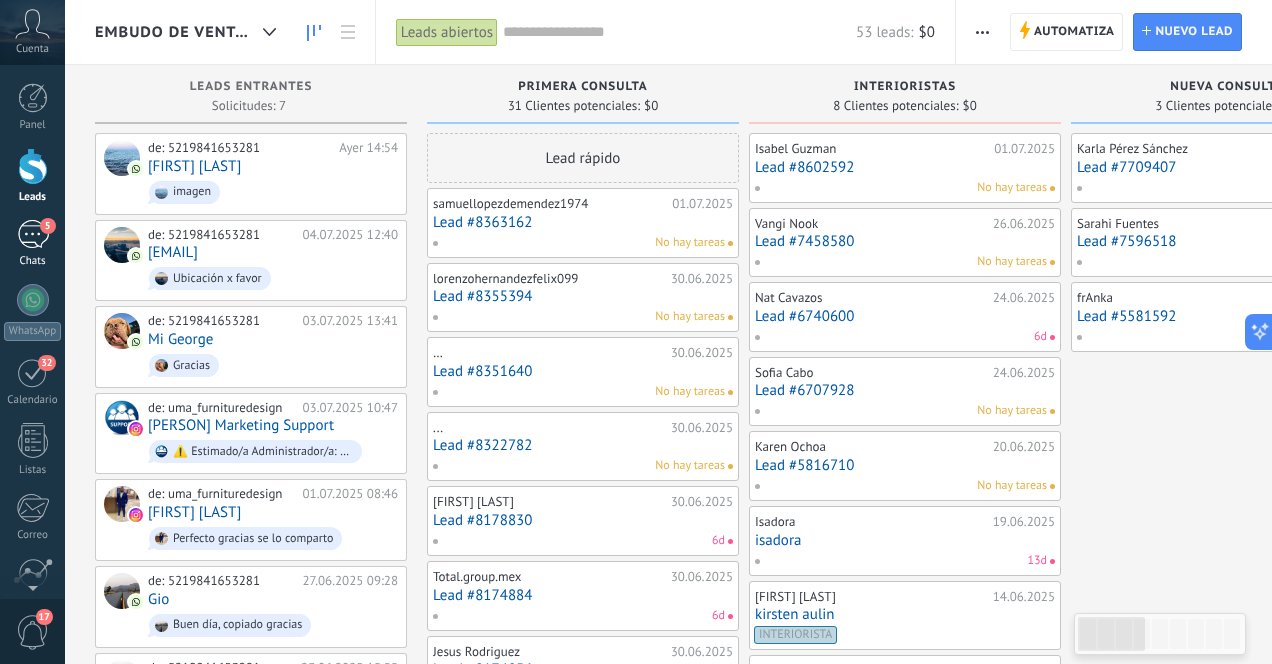click on "5" at bounding box center [33, 234] 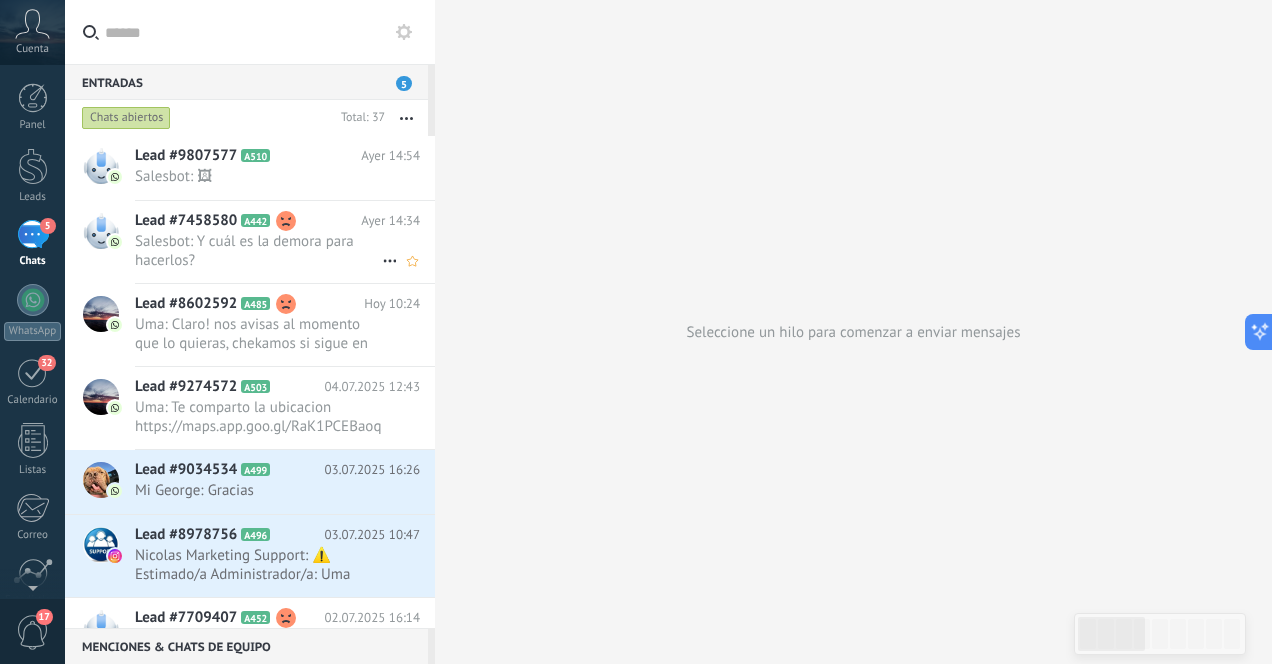 click on "Salesbot: Y cuál es la demora para hacerlos?" at bounding box center [258, 251] 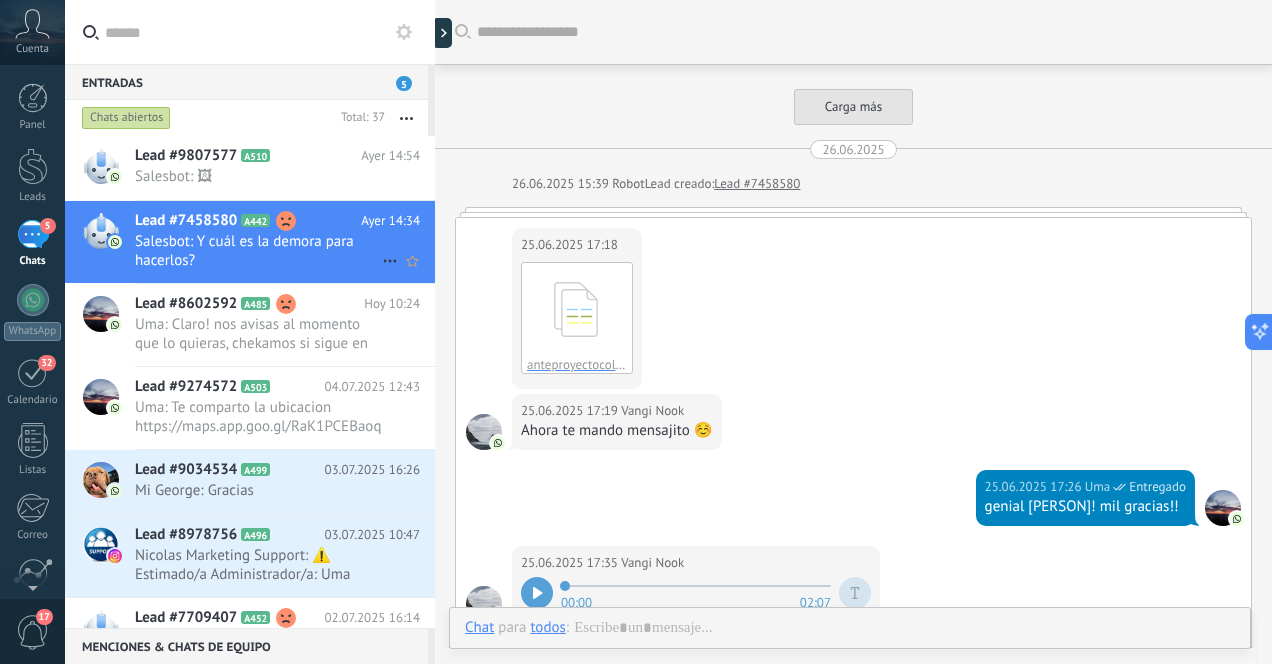 scroll, scrollTop: 4876, scrollLeft: 0, axis: vertical 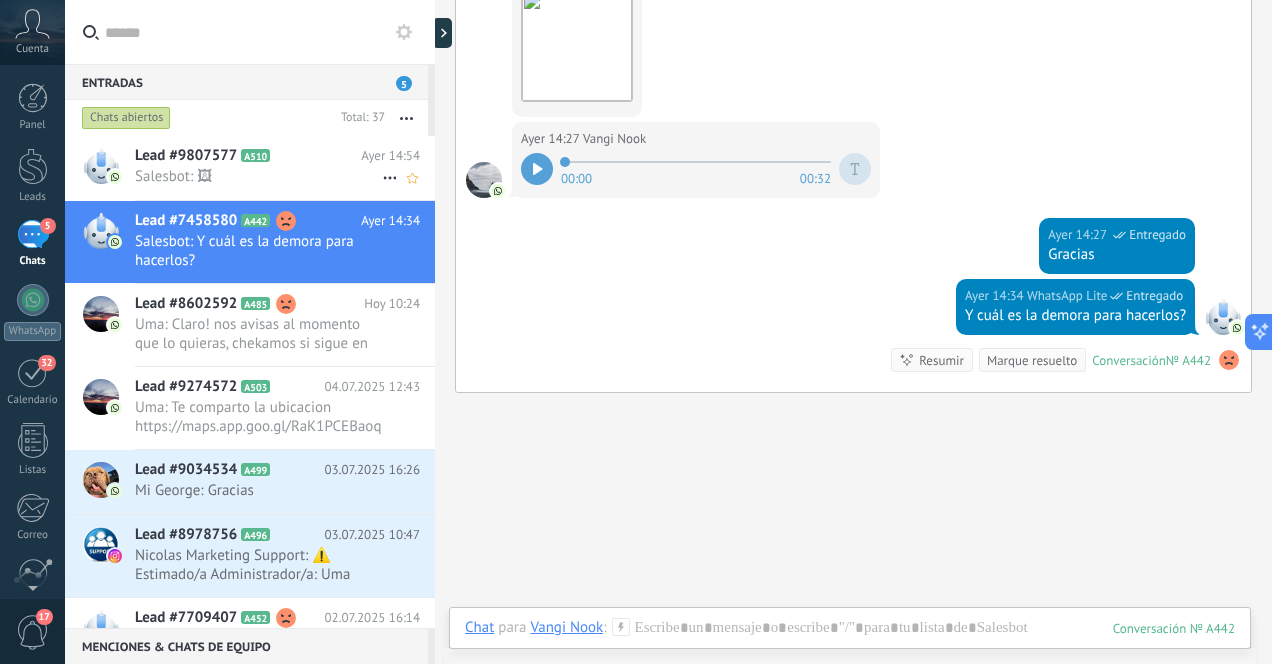 click on "Lead #9807577
A510" at bounding box center [248, 156] 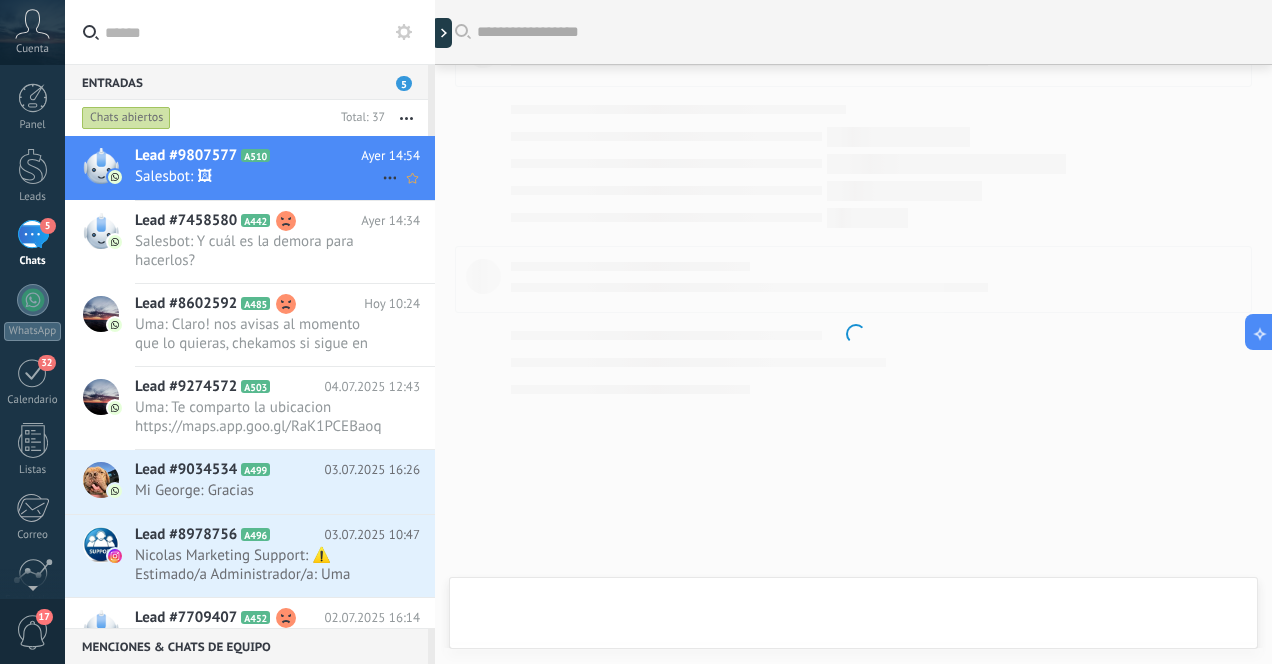 scroll, scrollTop: 0, scrollLeft: 0, axis: both 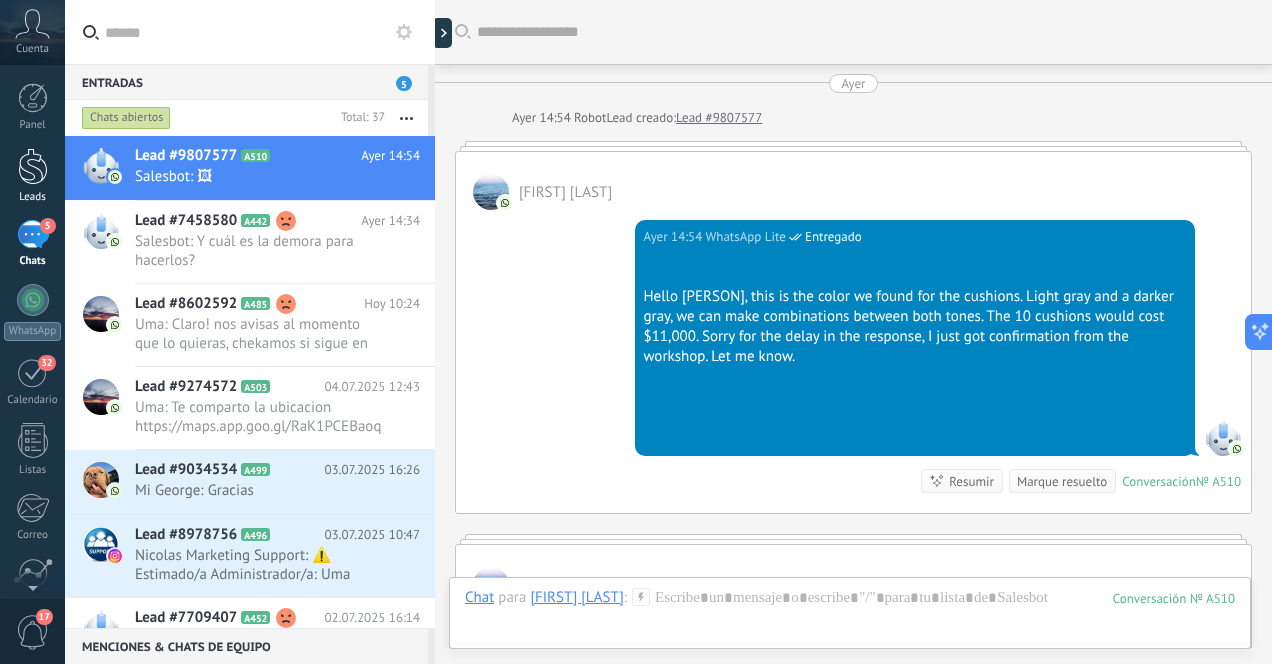 click at bounding box center [33, 166] 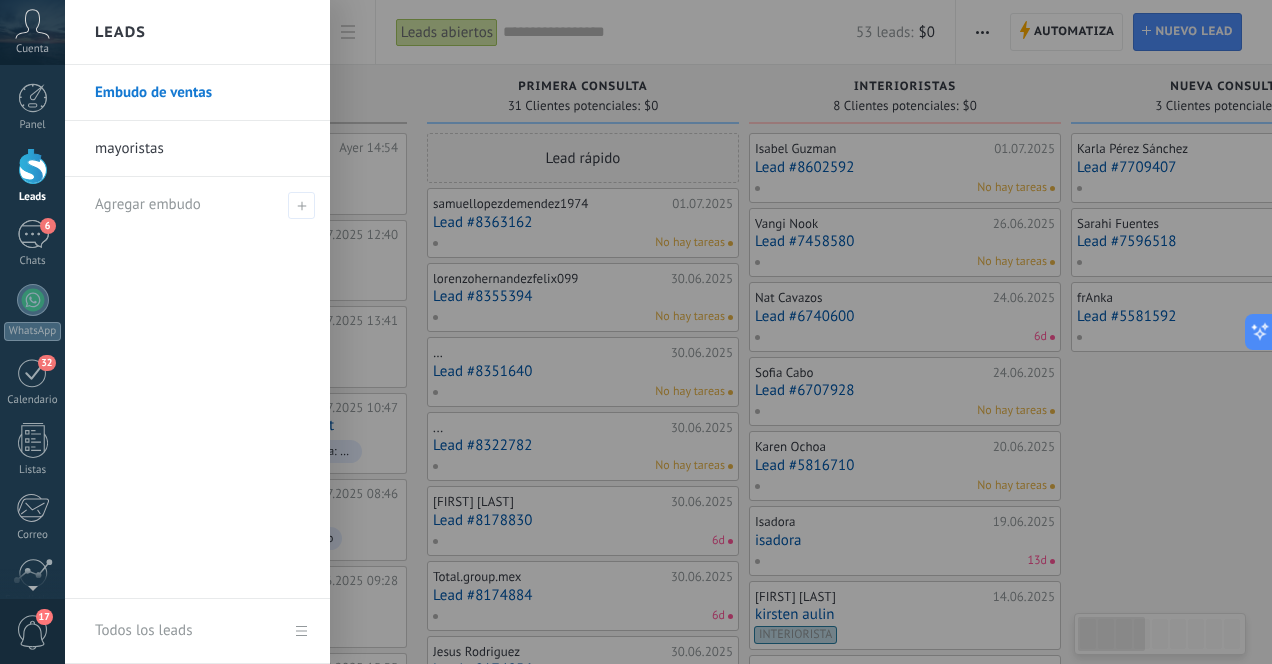 click at bounding box center [33, 166] 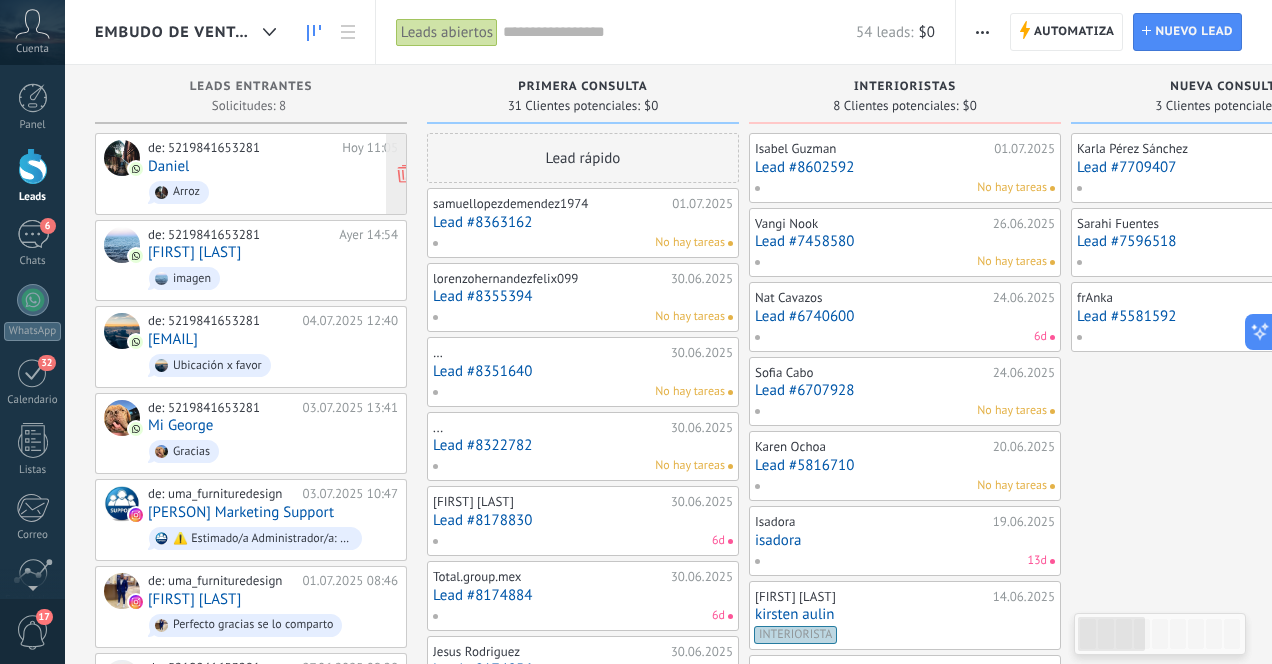 click on "Arroz" at bounding box center (273, 192) 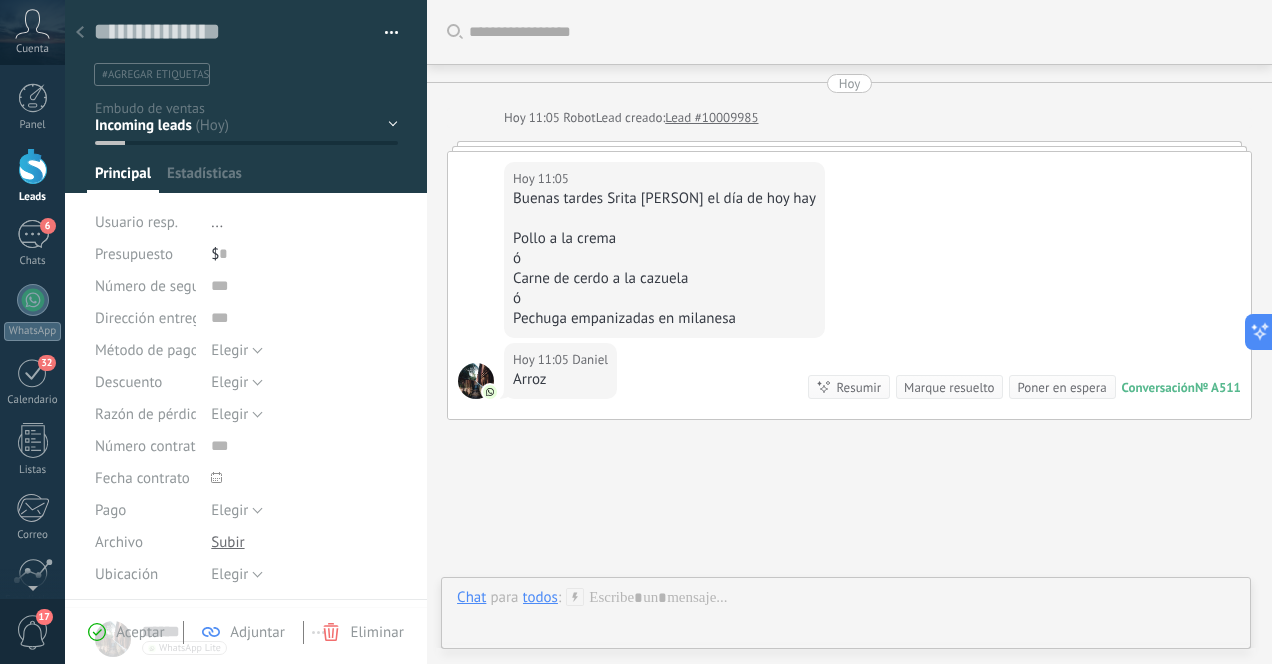 scroll, scrollTop: 30, scrollLeft: 0, axis: vertical 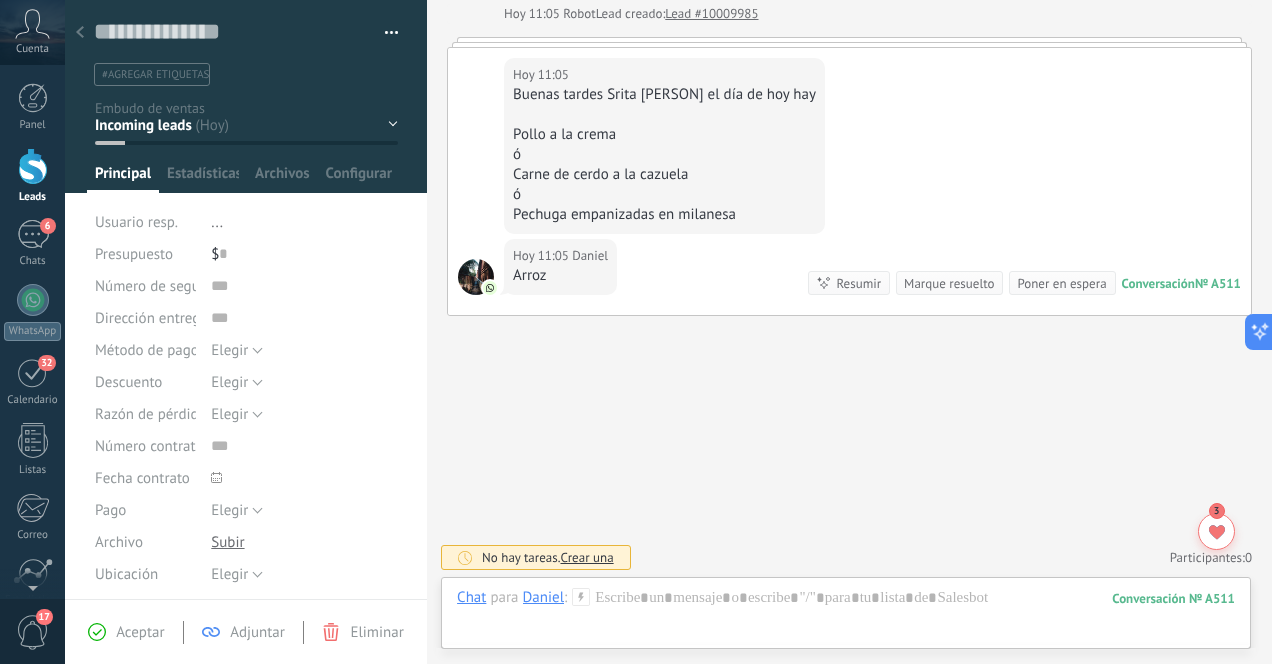 click at bounding box center [80, 33] 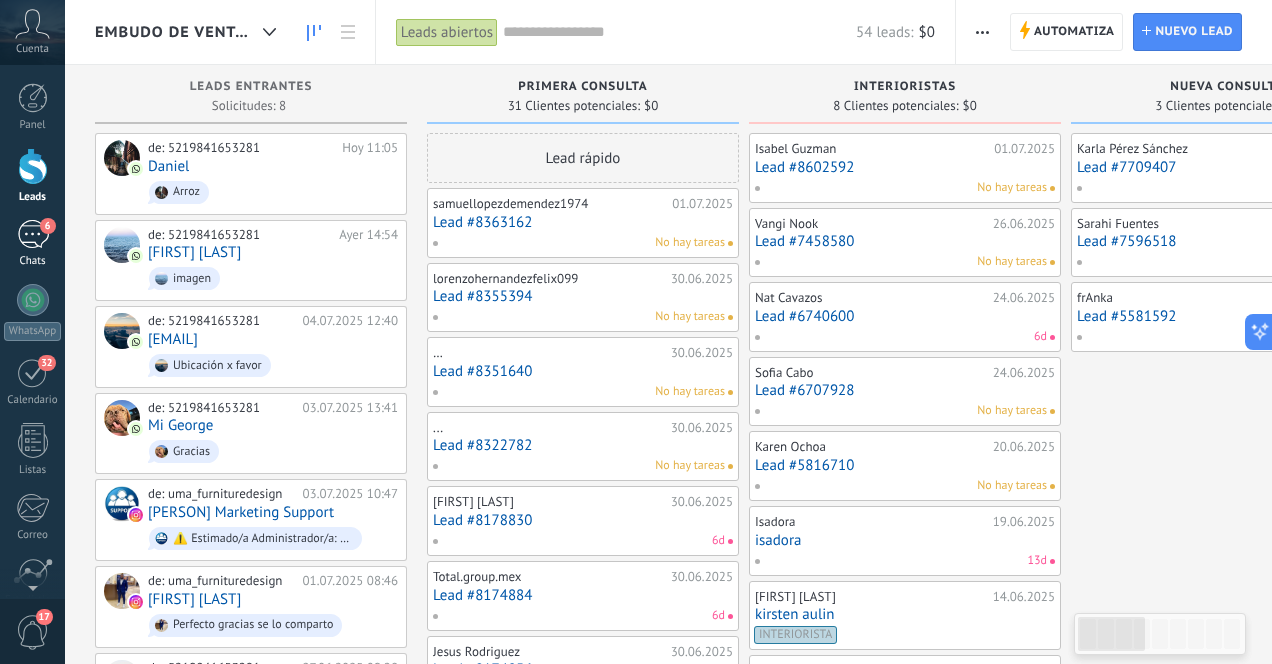 click on "6" at bounding box center [33, 234] 